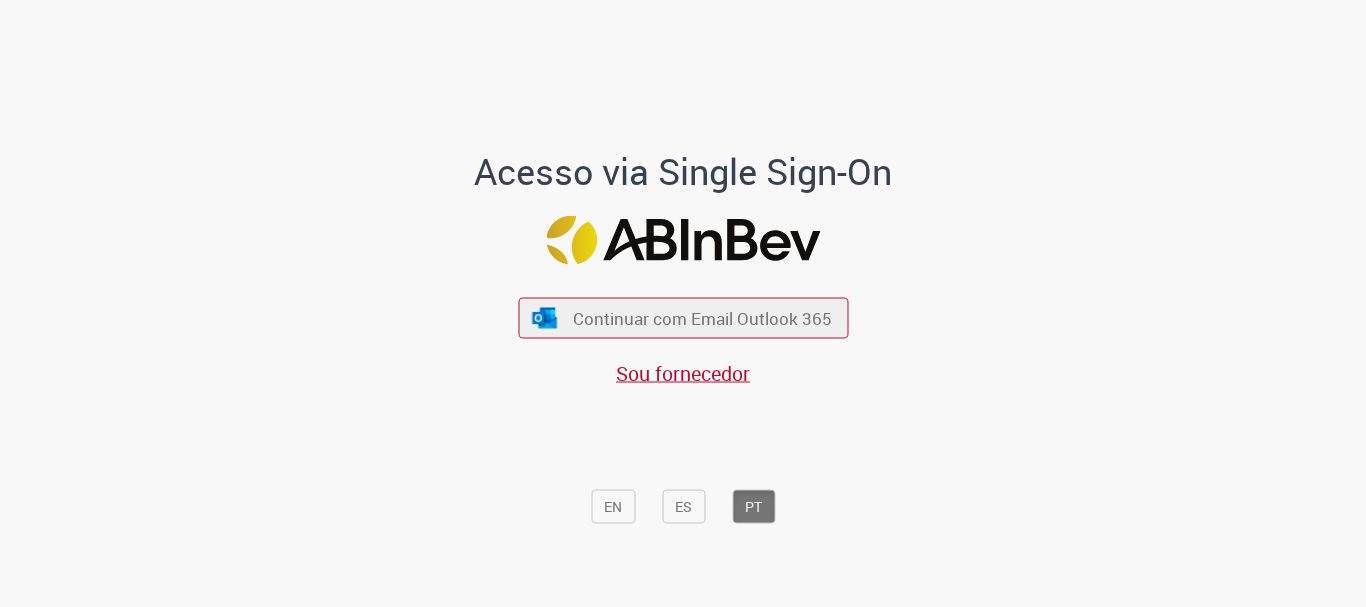 scroll, scrollTop: 0, scrollLeft: 0, axis: both 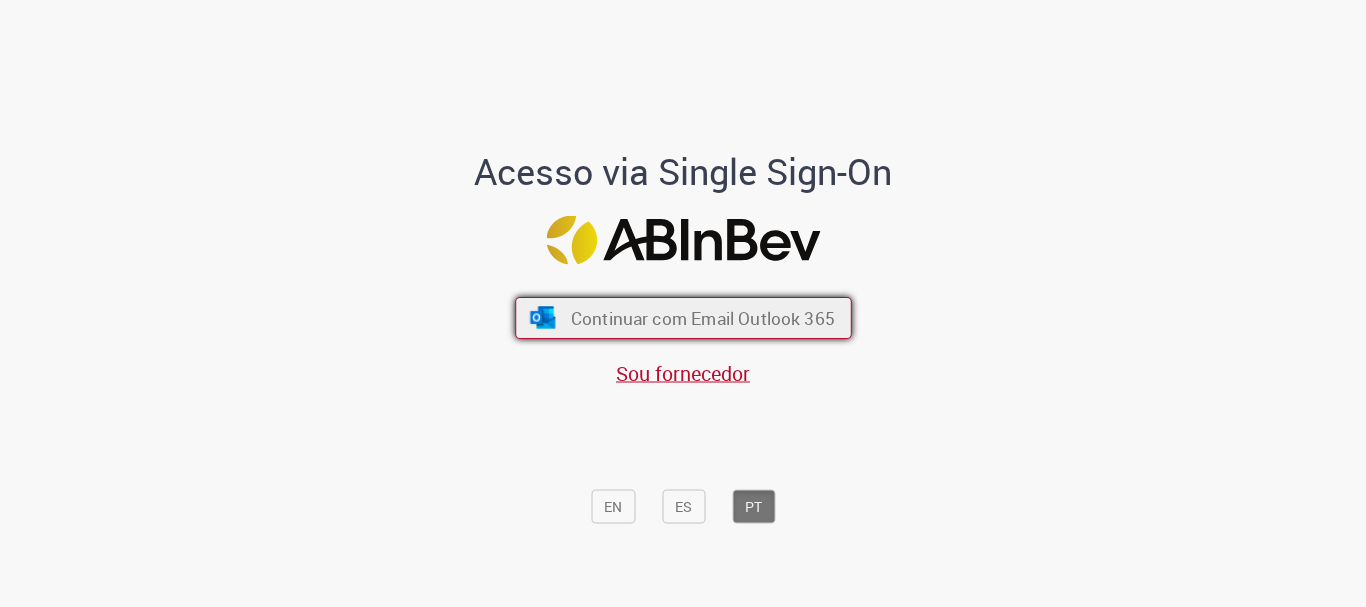 click on "Continuar com Email Outlook 365" at bounding box center (683, 318) 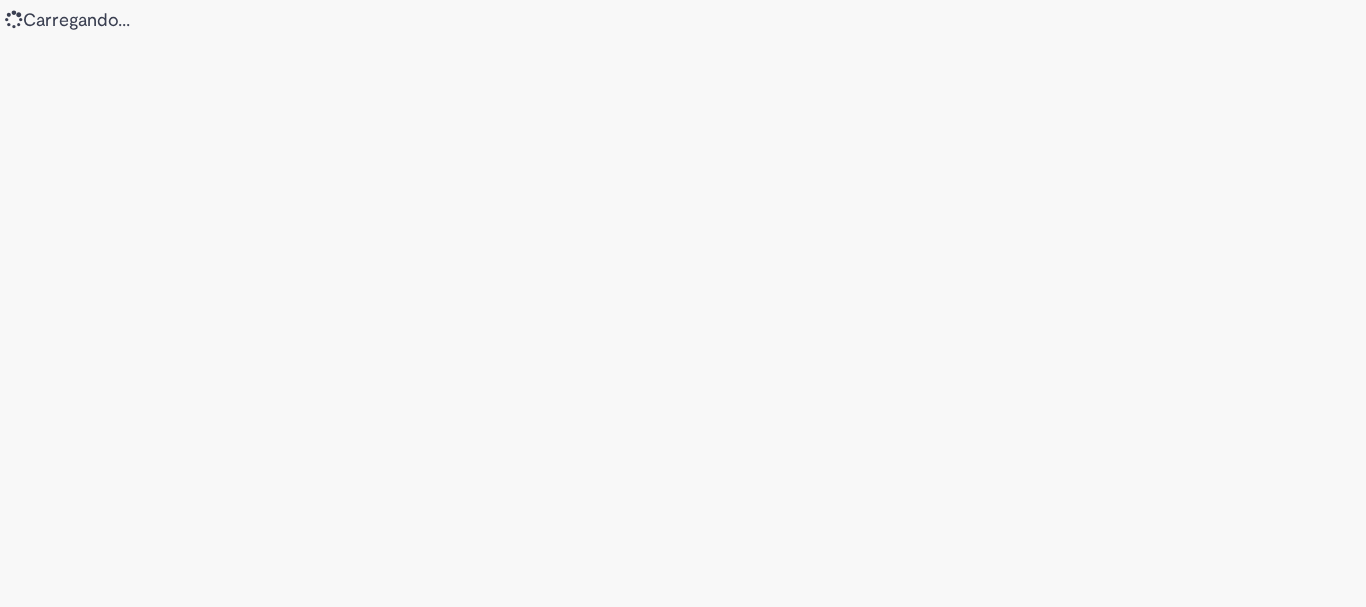 scroll, scrollTop: 0, scrollLeft: 0, axis: both 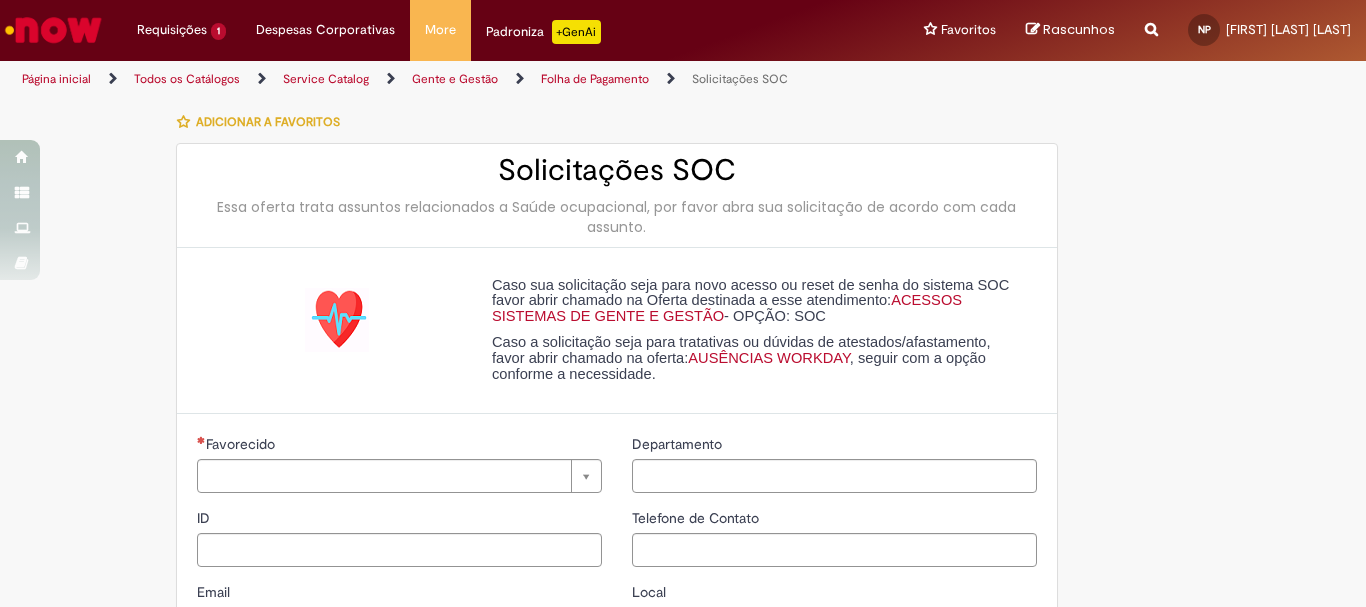 type on "*********" 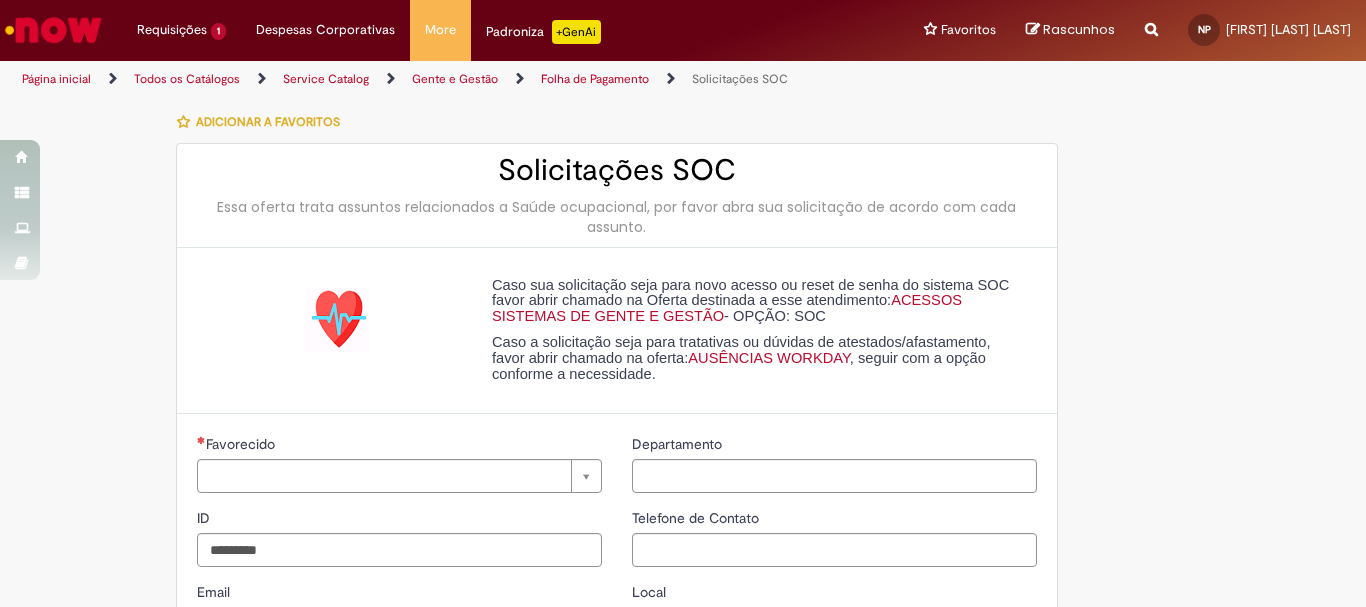 type on "**********" 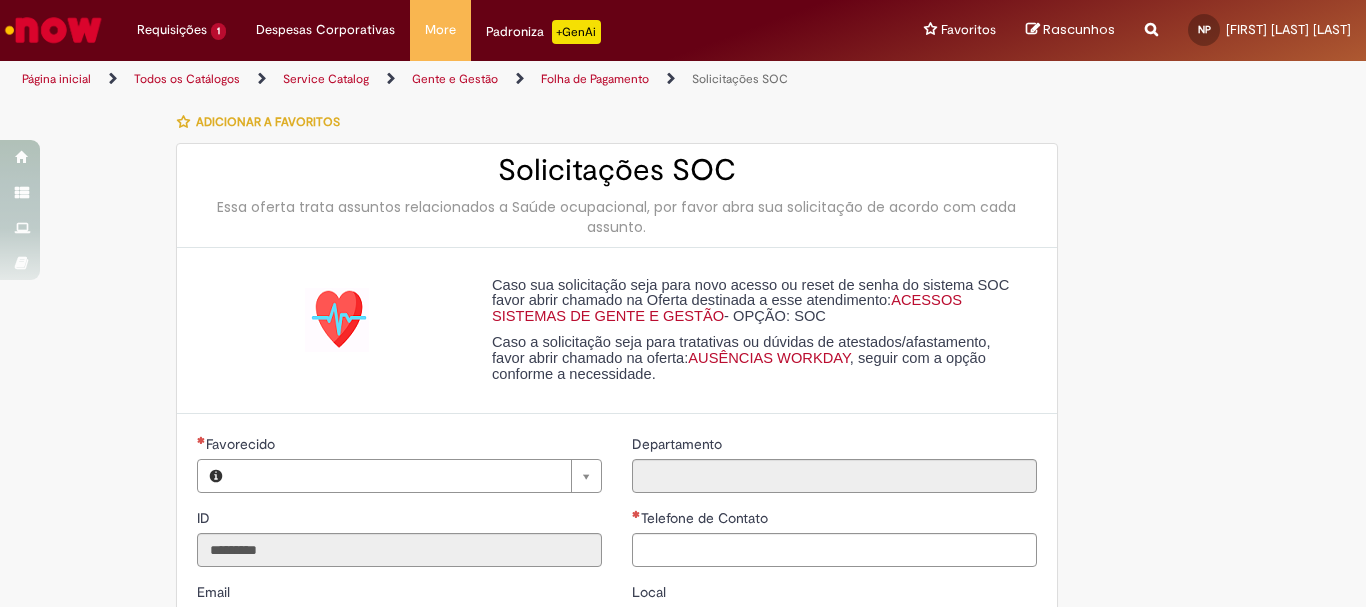 type on "**********" 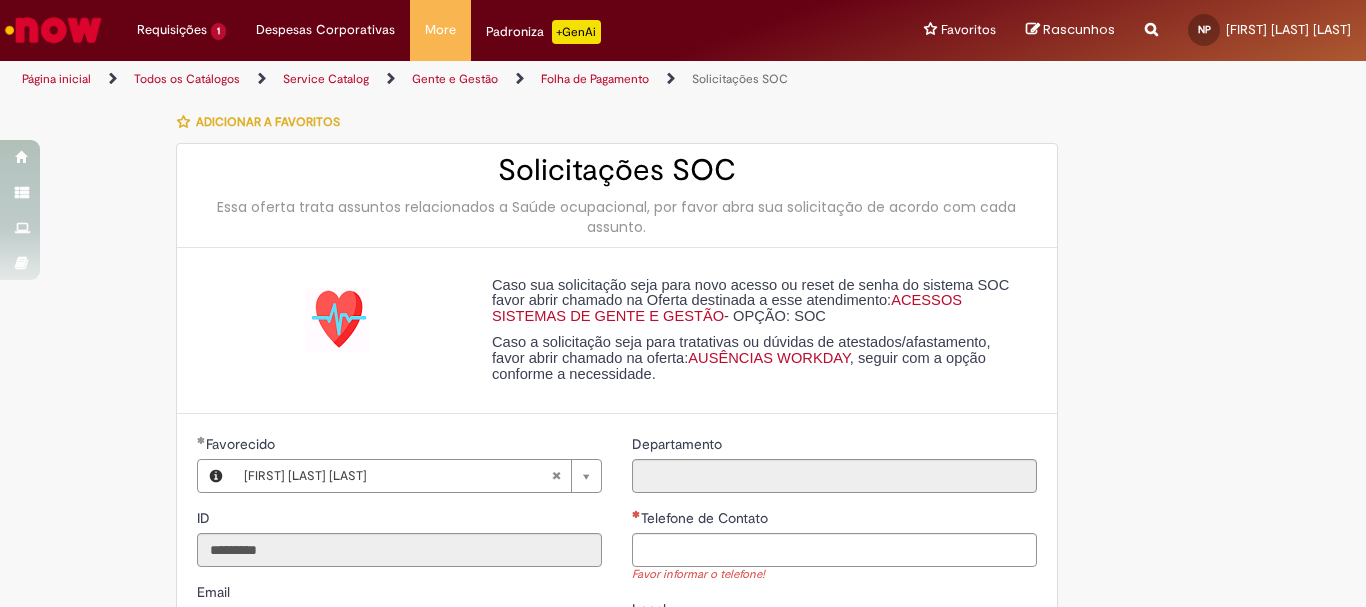scroll, scrollTop: 300, scrollLeft: 0, axis: vertical 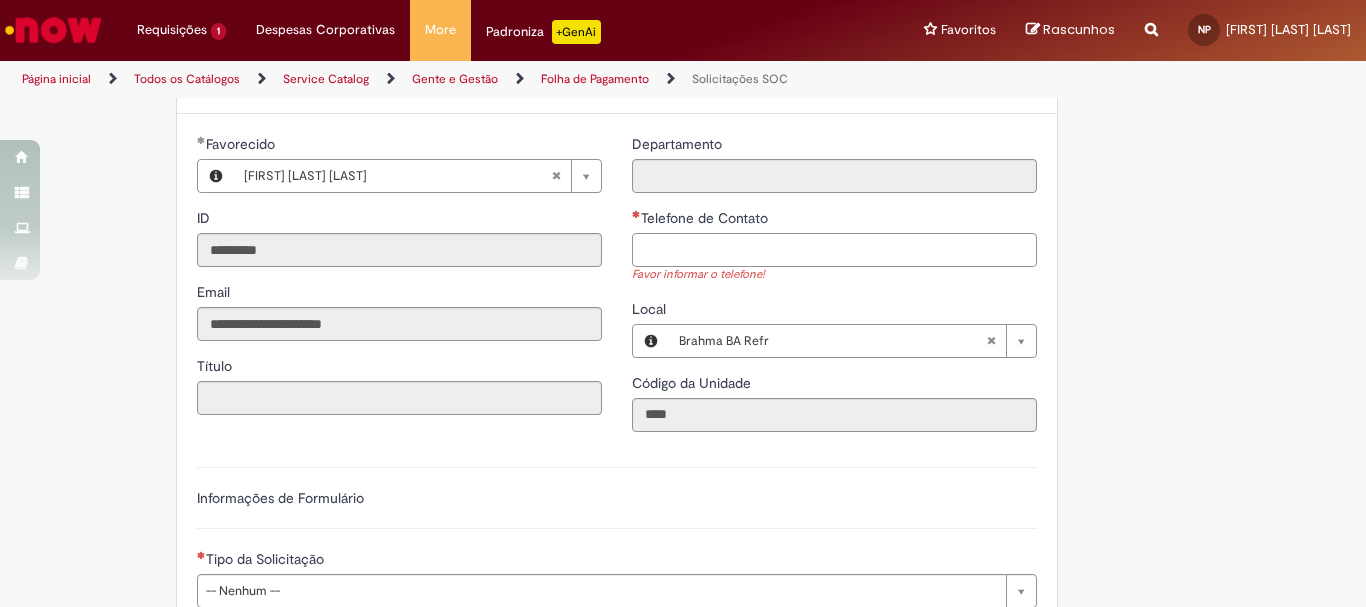 click on "Telefone de Contato" at bounding box center (834, 250) 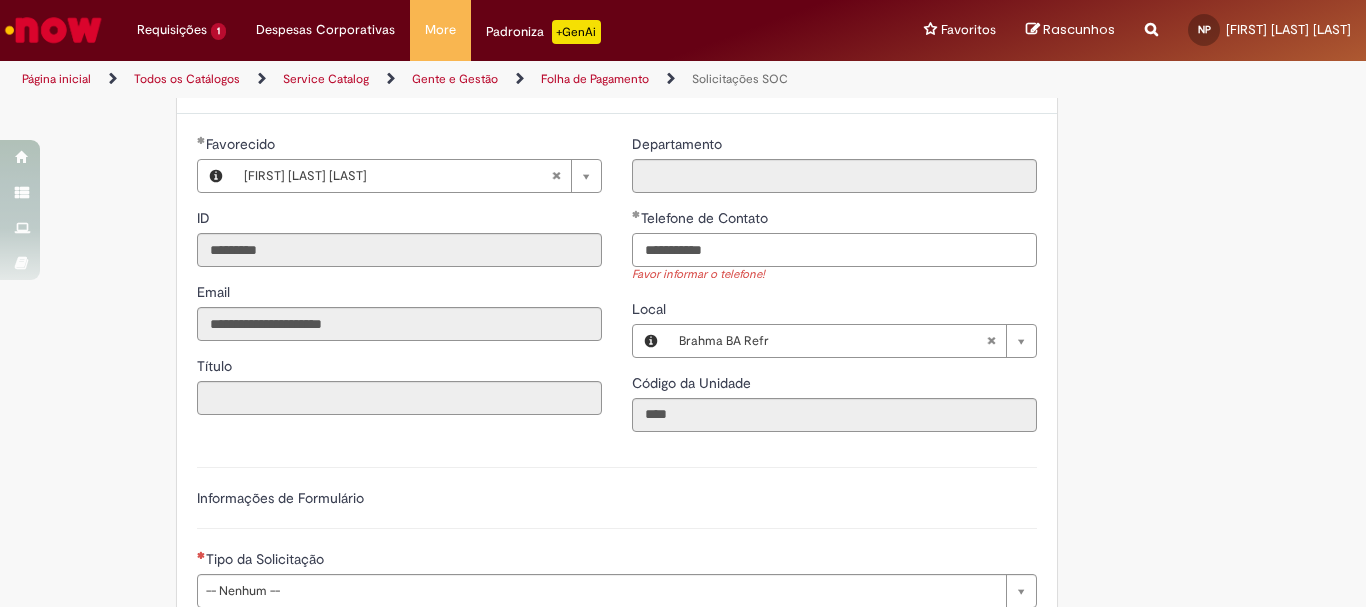 scroll, scrollTop: 400, scrollLeft: 0, axis: vertical 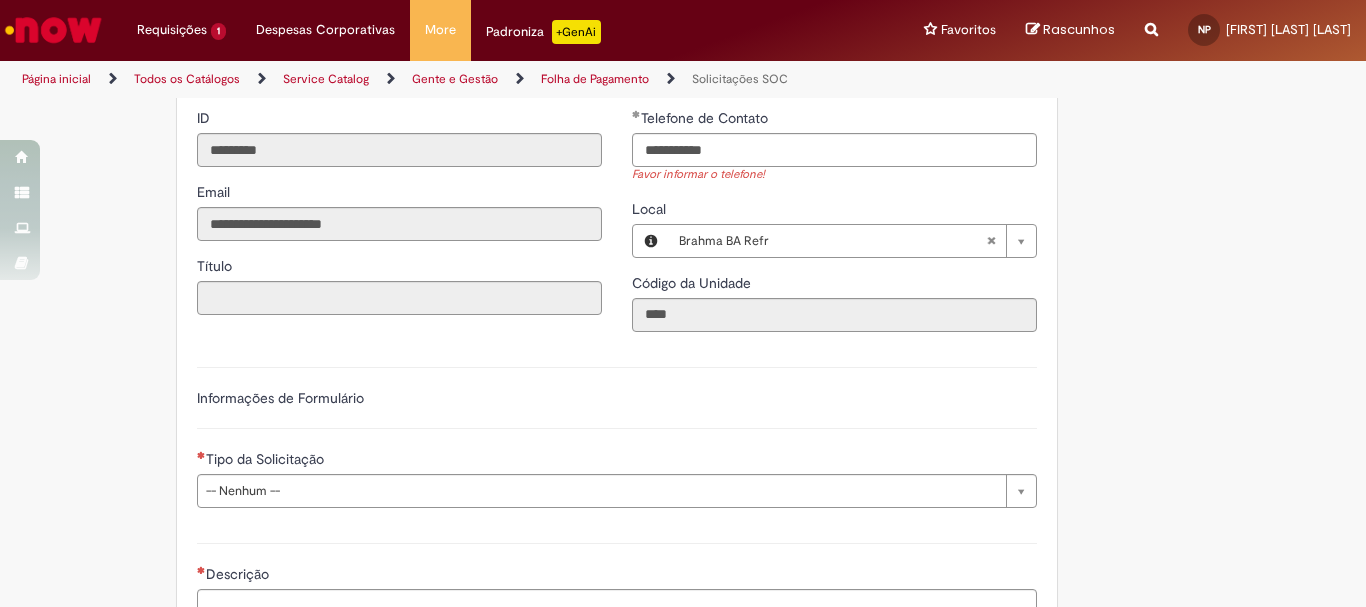 type on "**********" 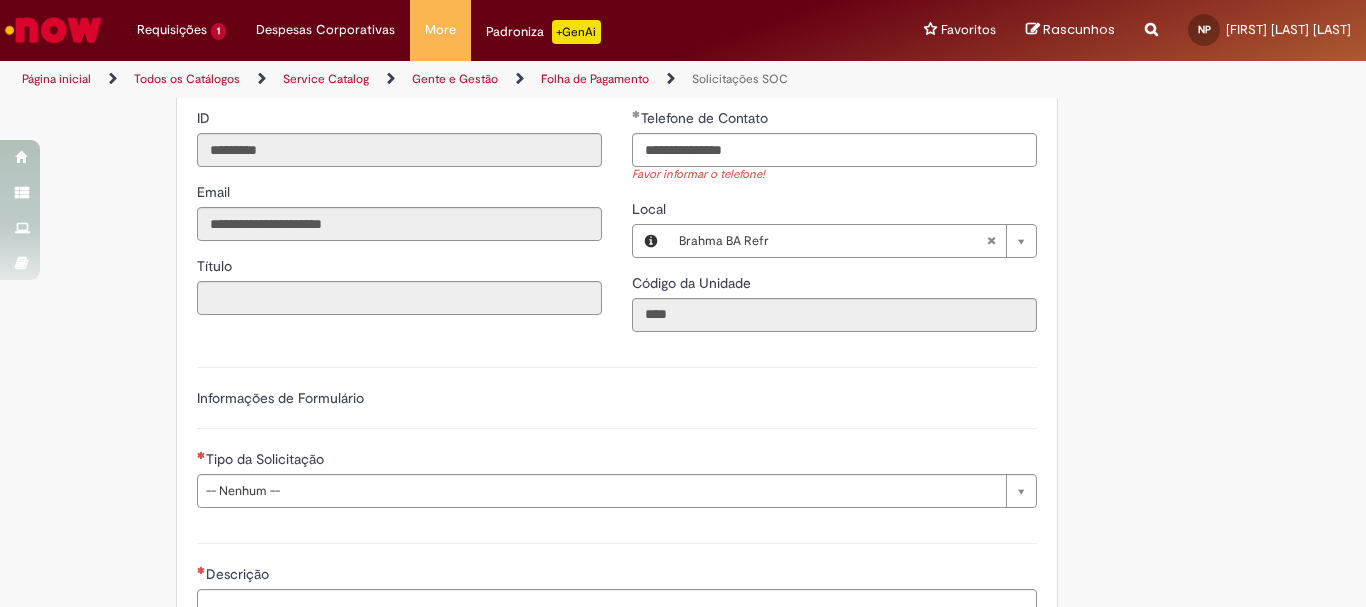 click on "**********" at bounding box center [617, 366] 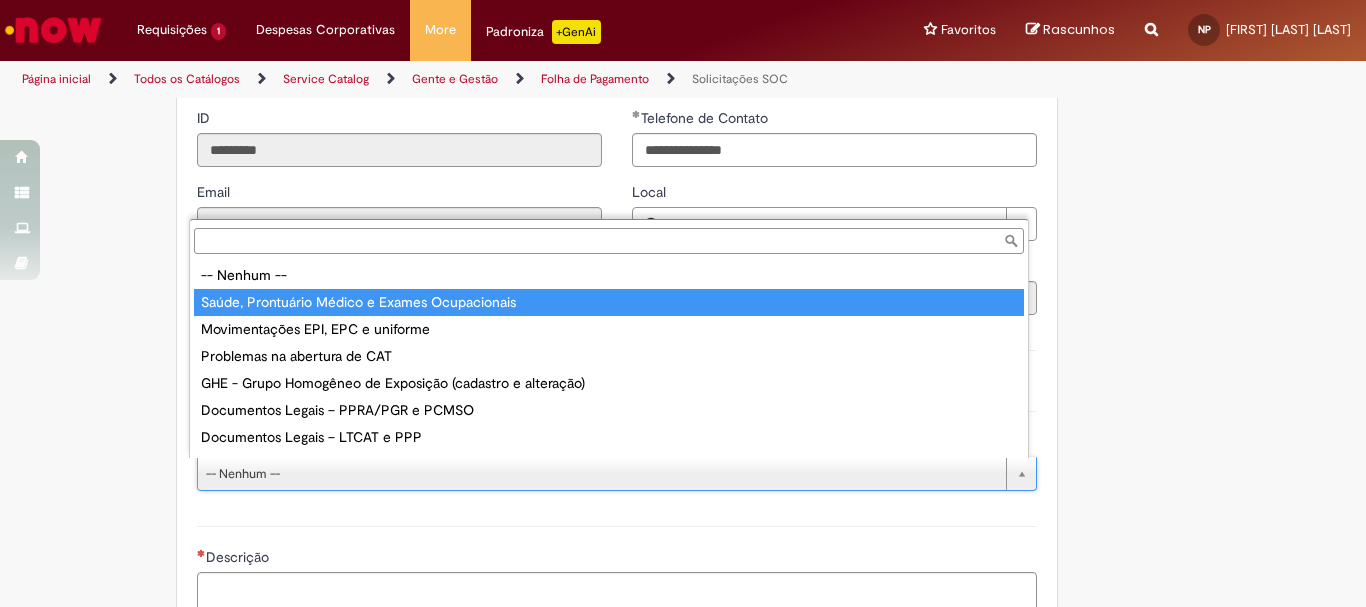 type on "**********" 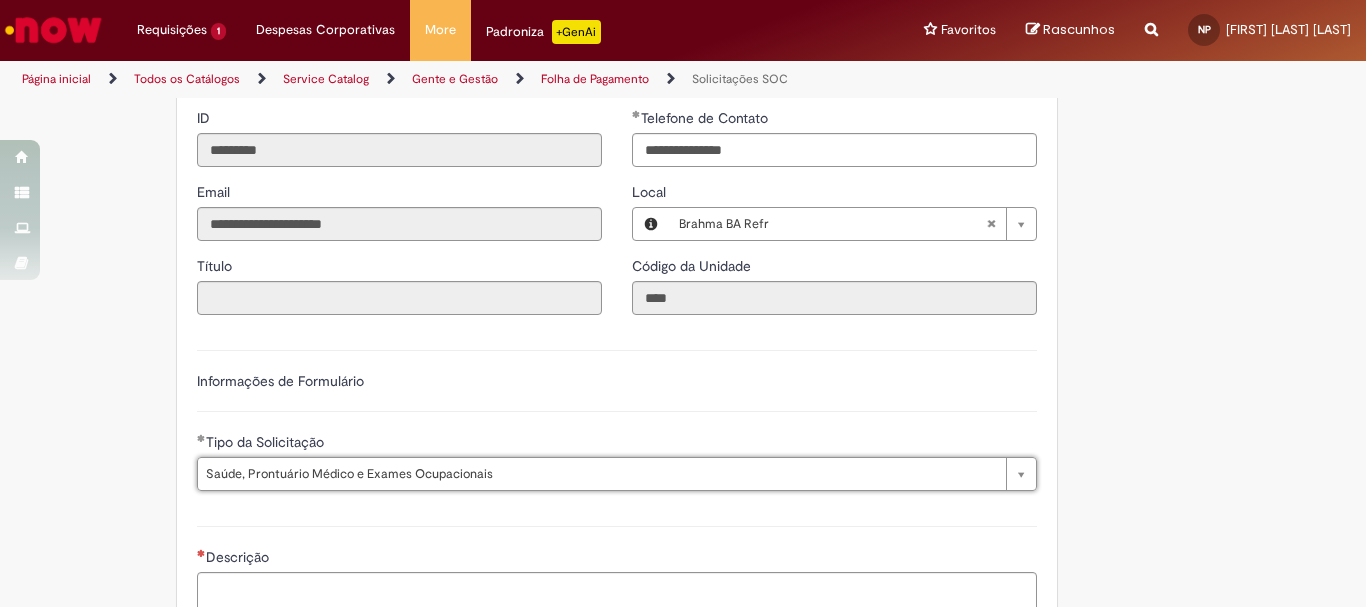 scroll, scrollTop: 600, scrollLeft: 0, axis: vertical 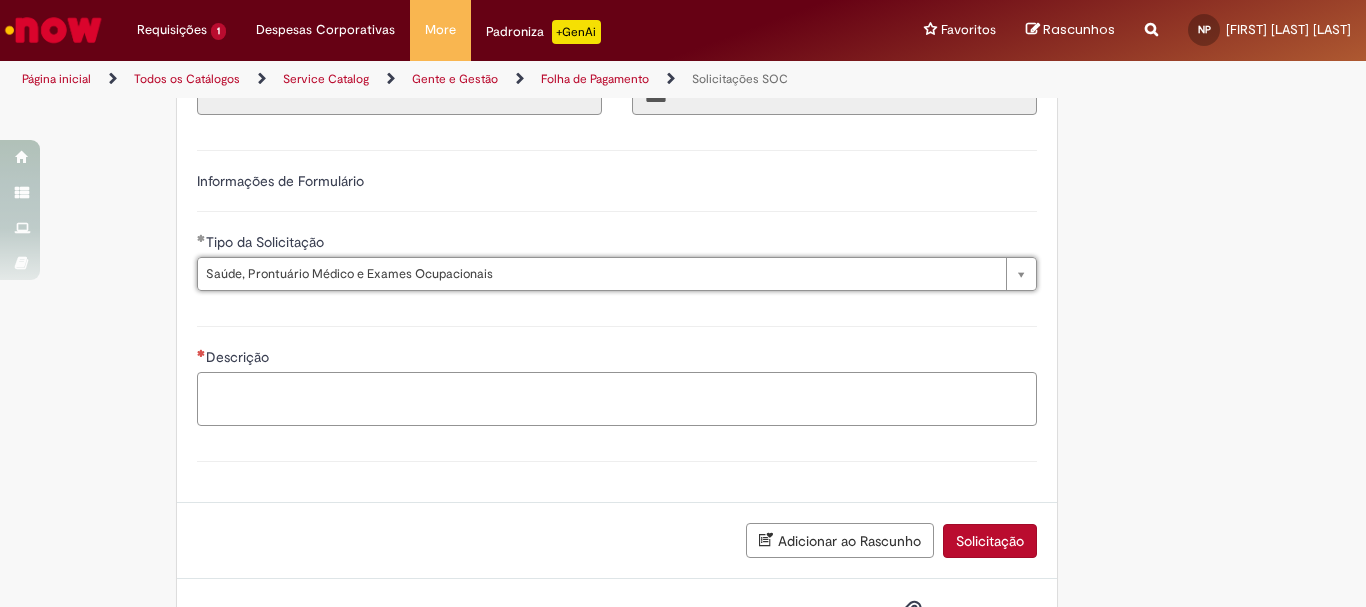 click on "Descrição" at bounding box center [617, 399] 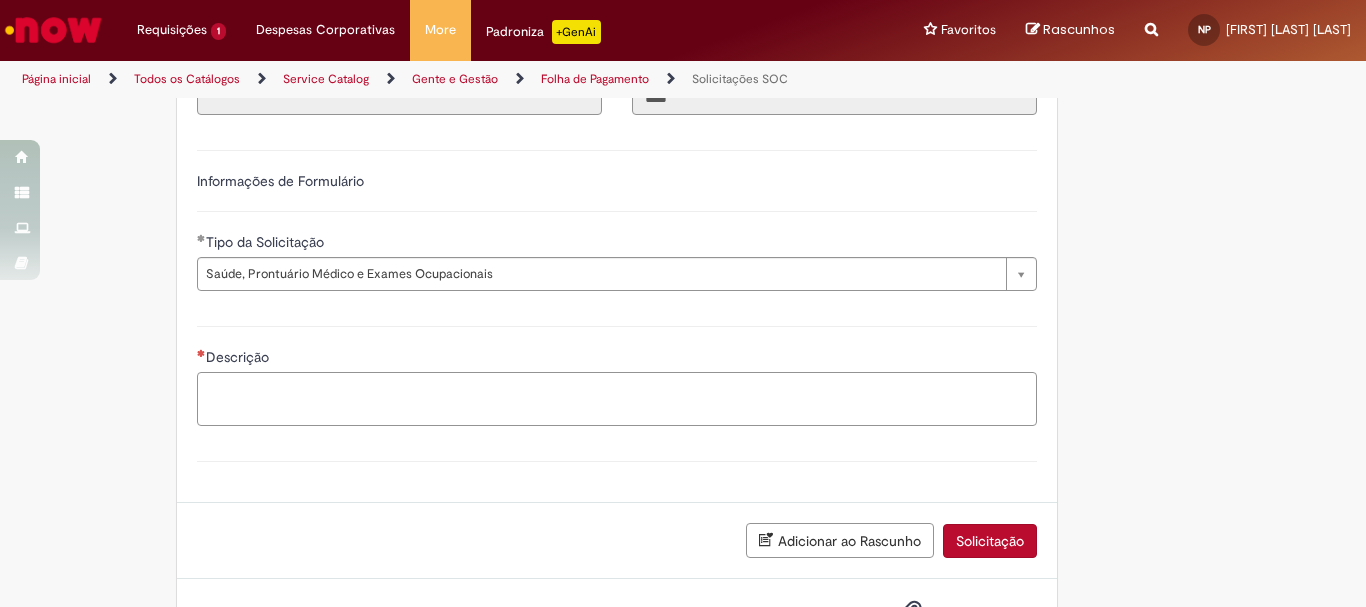 click on "Descrição" at bounding box center (617, 399) 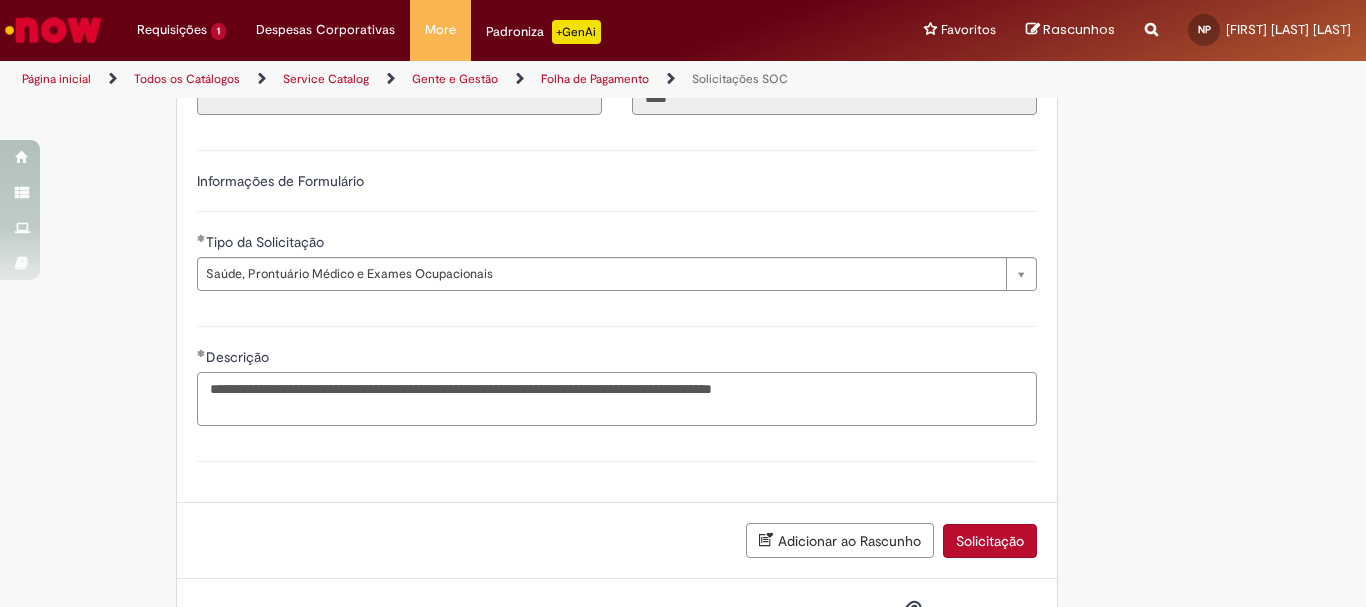paste on "**********" 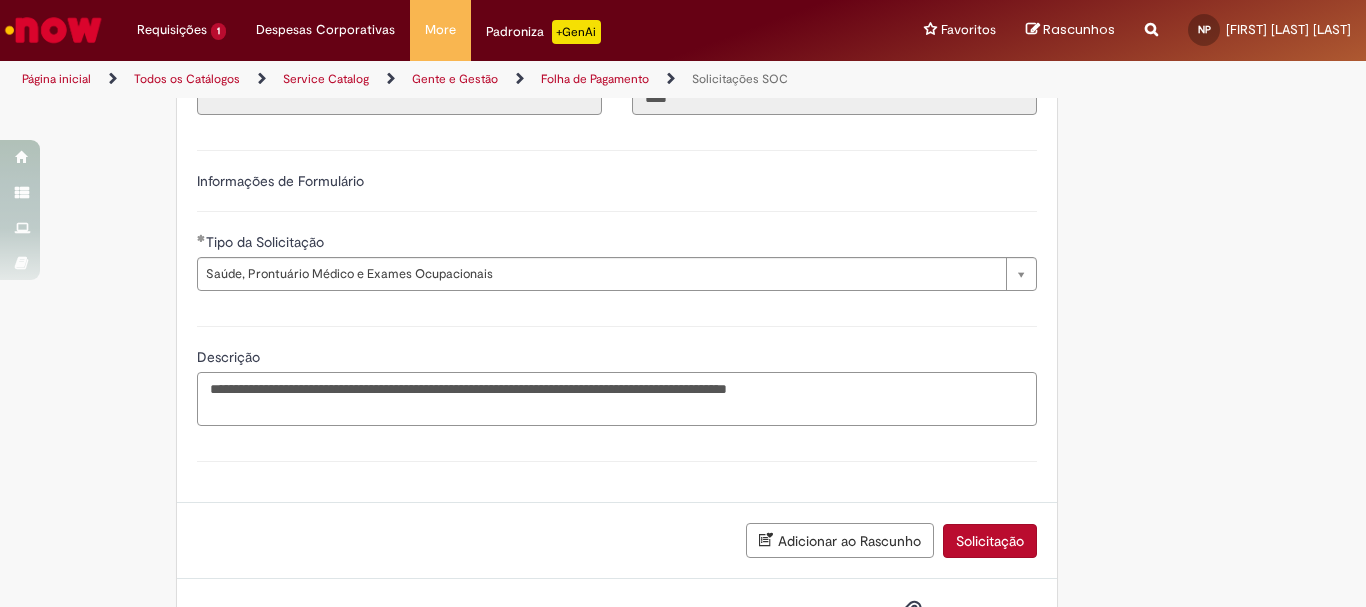 paste on "**********" 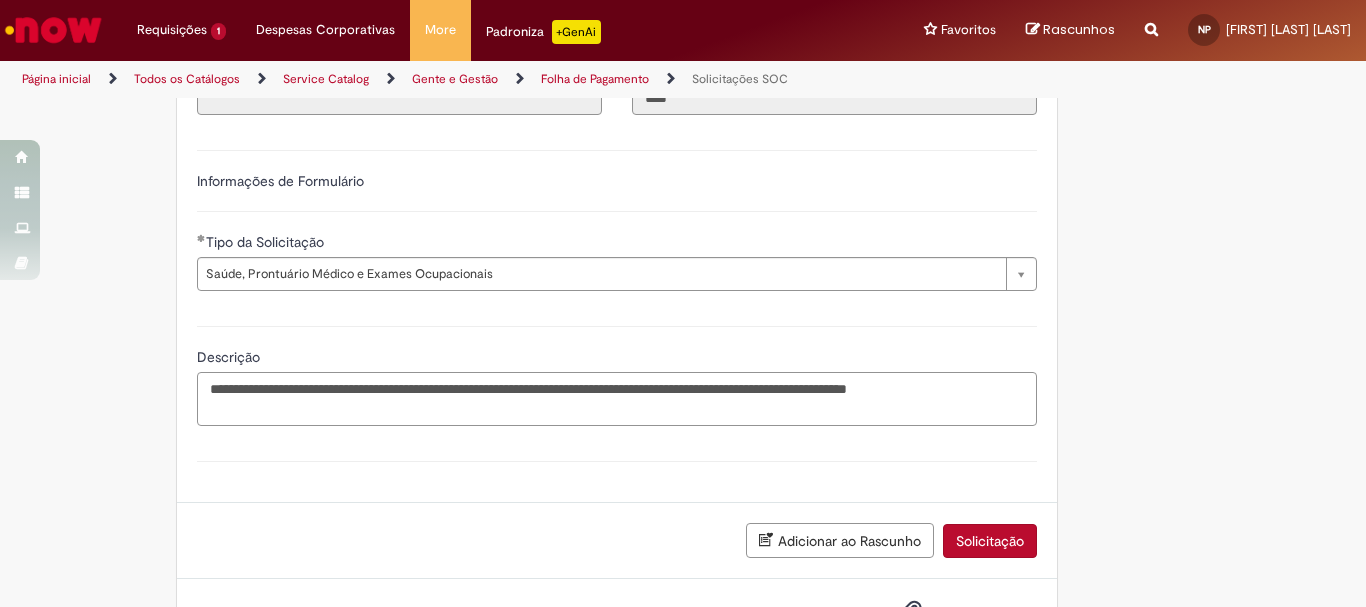 click on "**********" at bounding box center [617, 399] 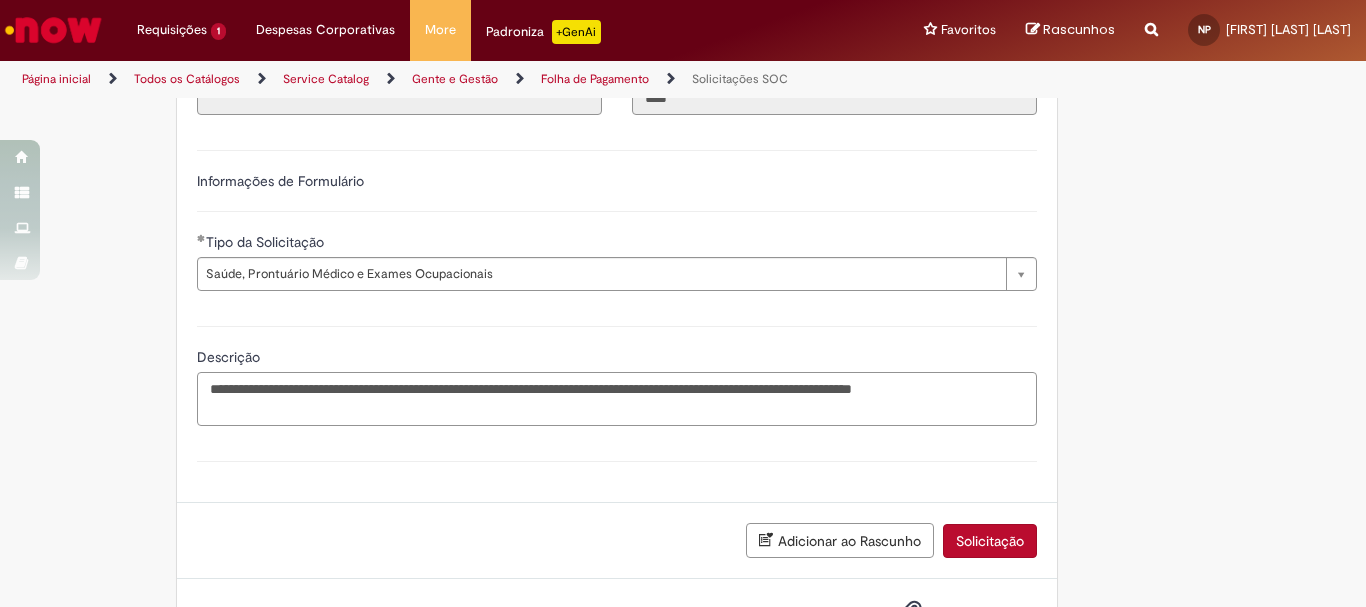 click on "**********" at bounding box center [617, 399] 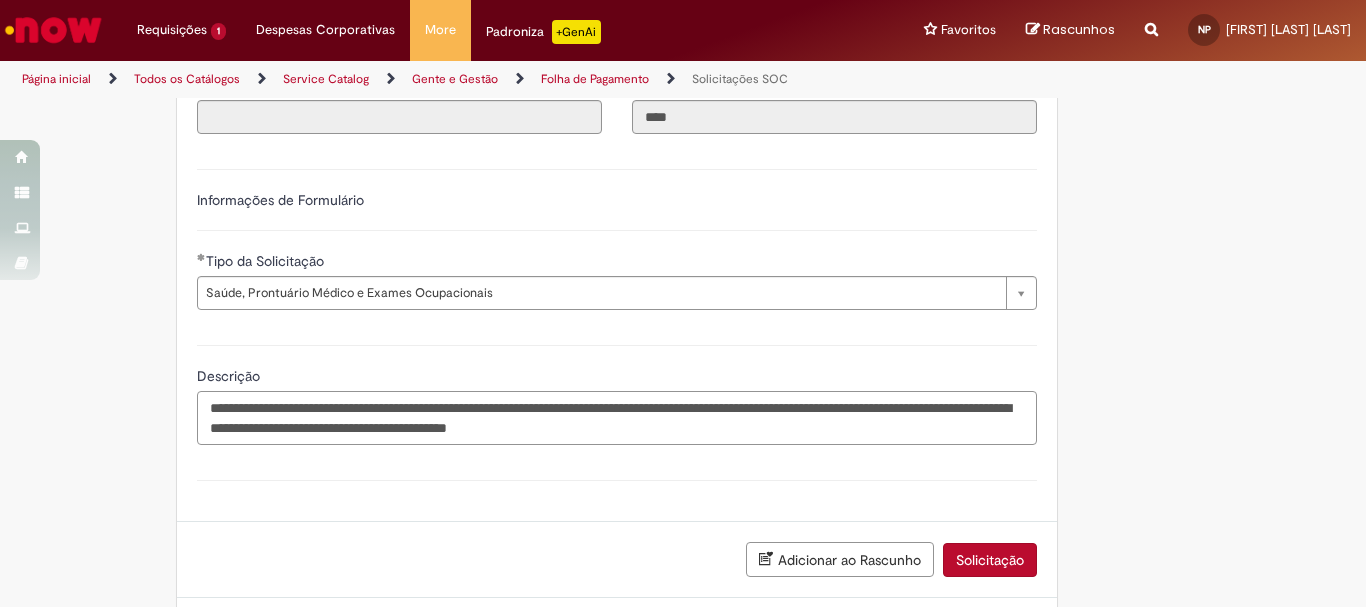 scroll, scrollTop: 681, scrollLeft: 0, axis: vertical 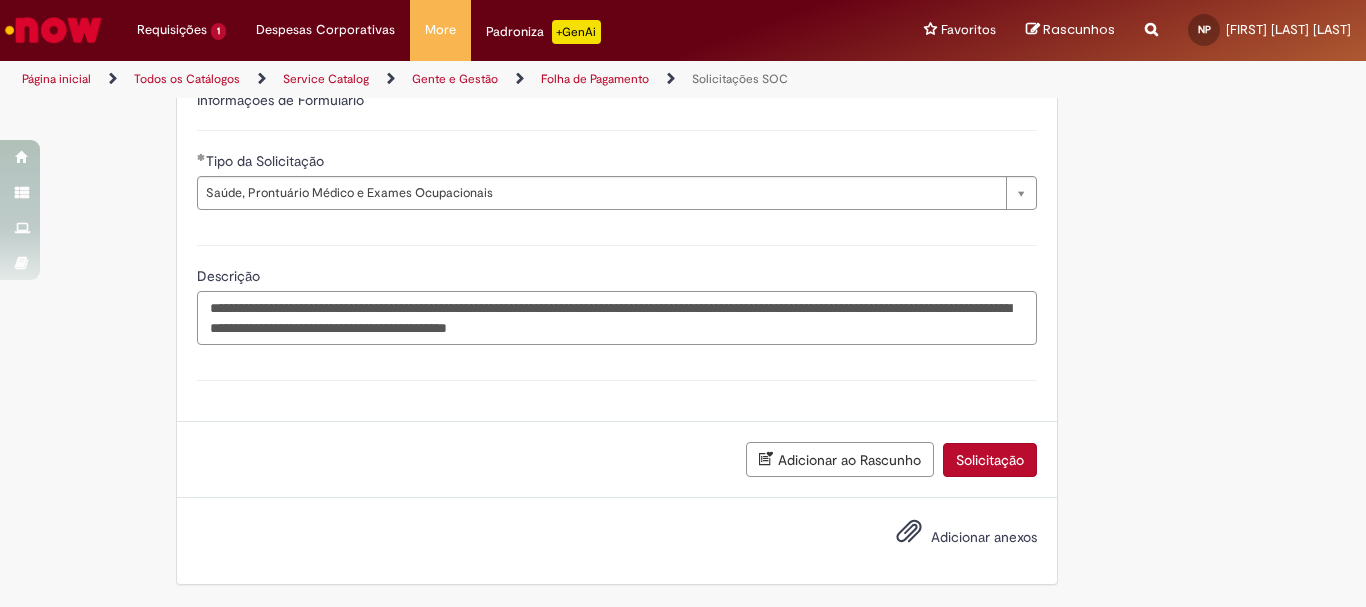 type on "**********" 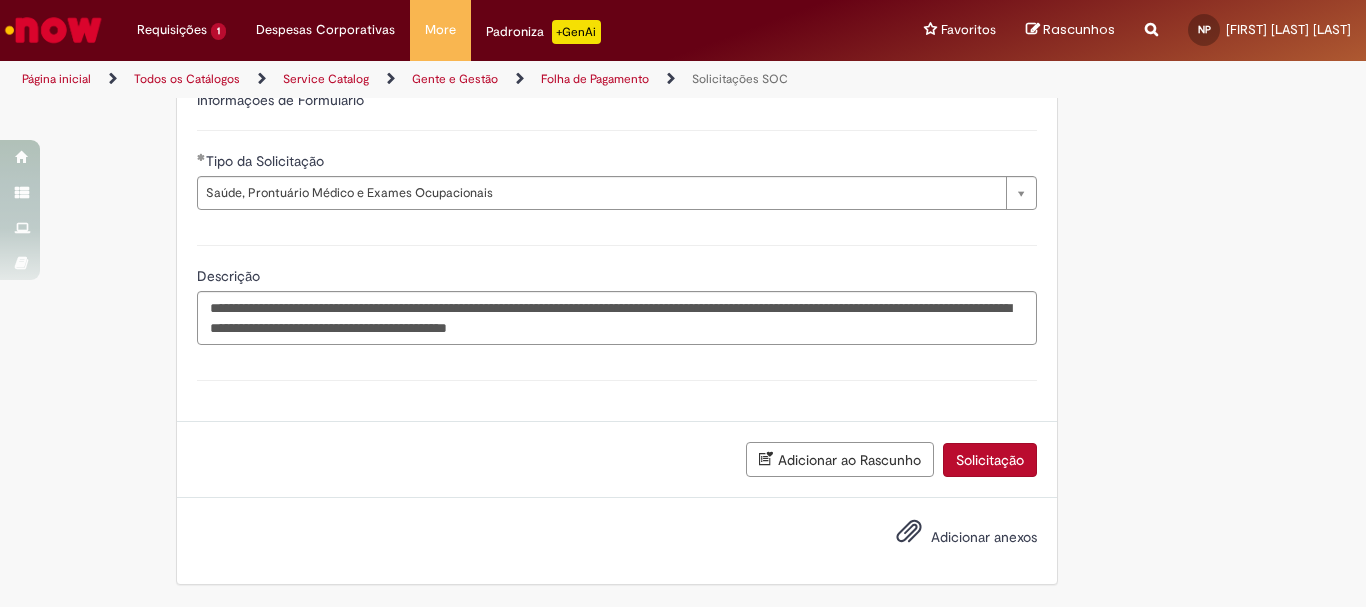 click on "Adicionar anexos" at bounding box center [984, 537] 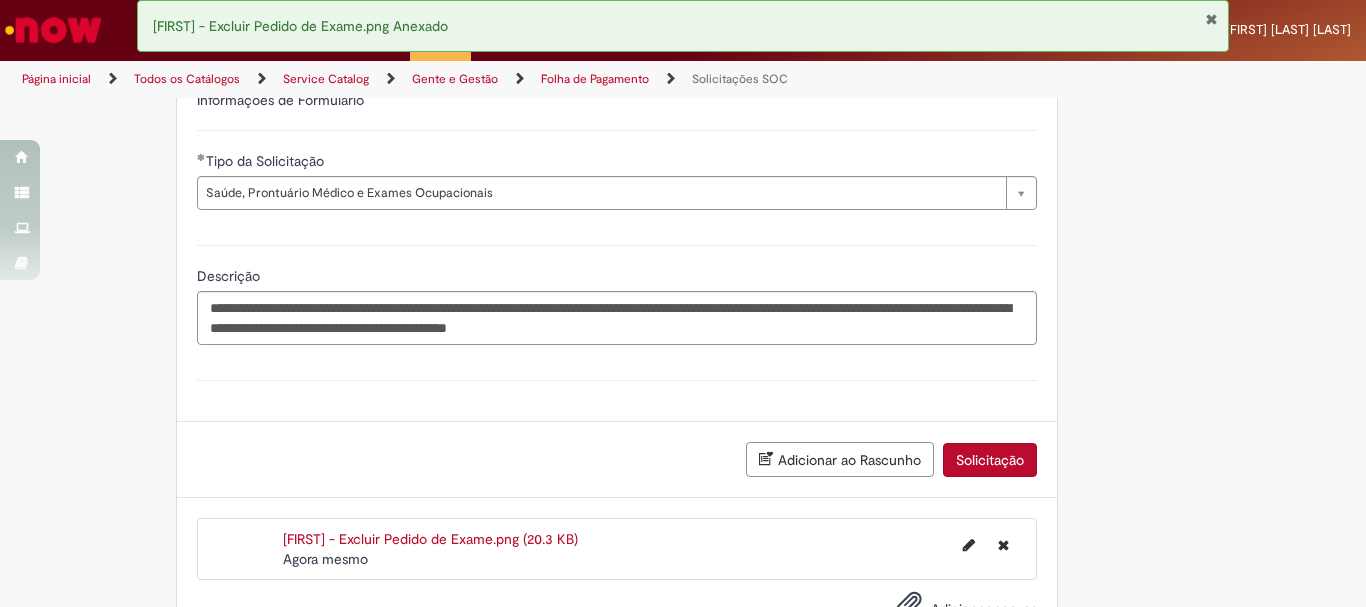 click on "Solicitação" at bounding box center [990, 460] 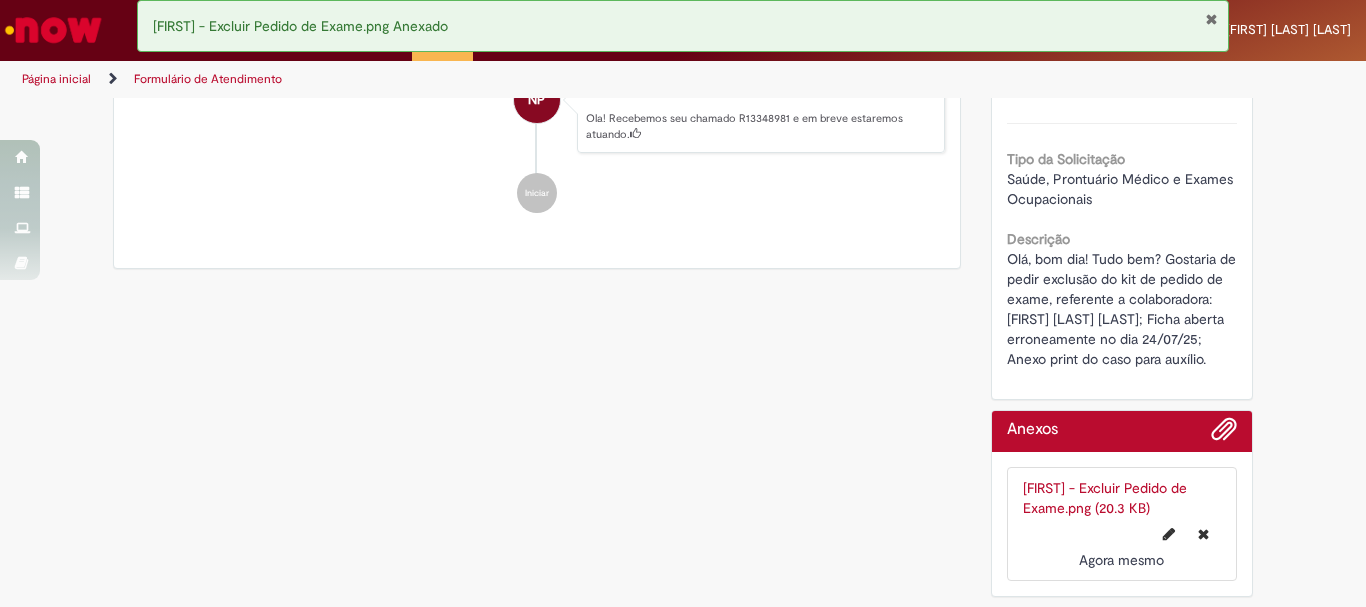 scroll, scrollTop: 0, scrollLeft: 0, axis: both 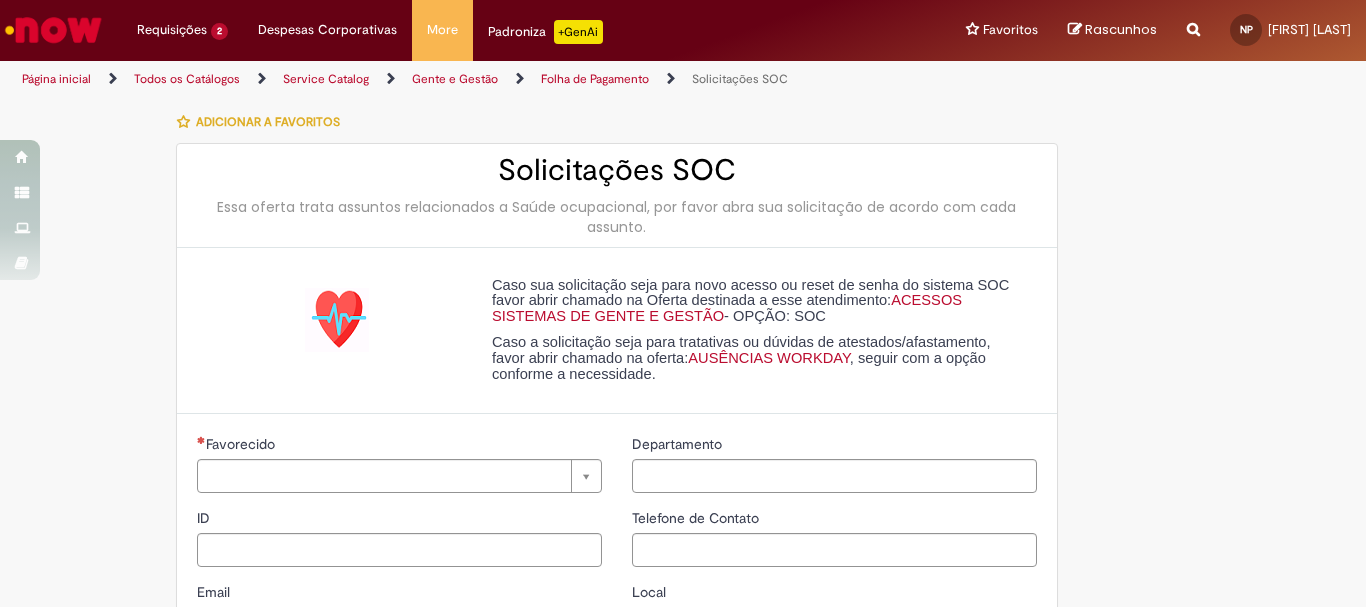 type on "*********" 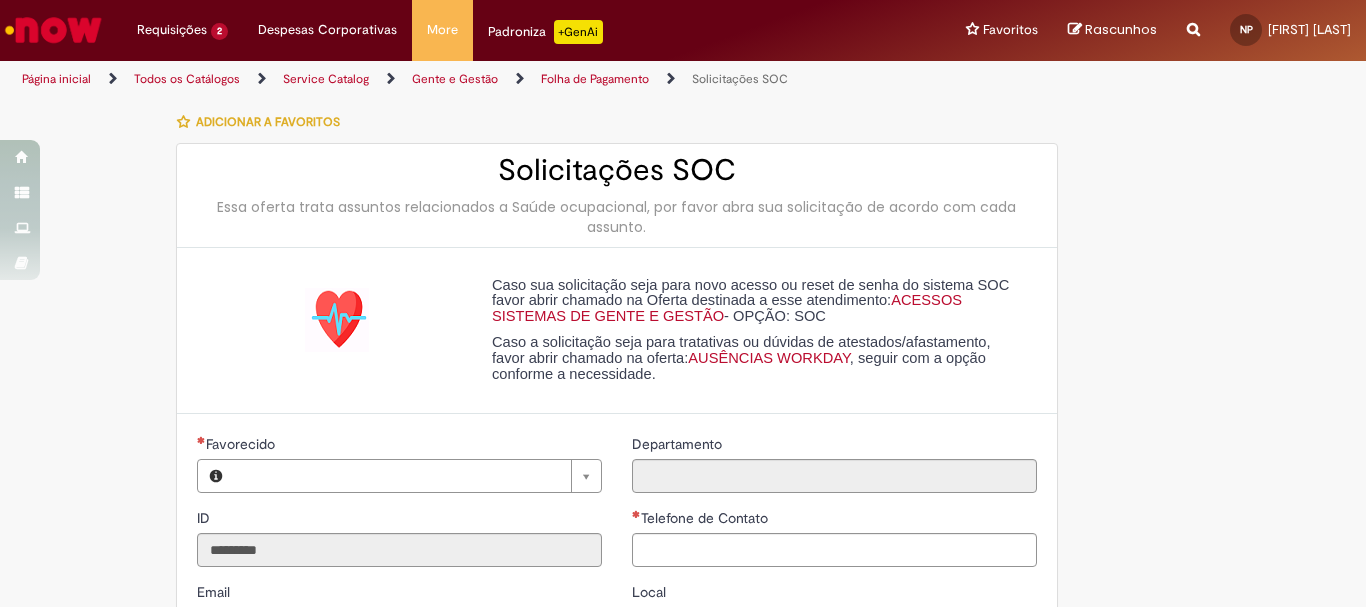 type on "**********" 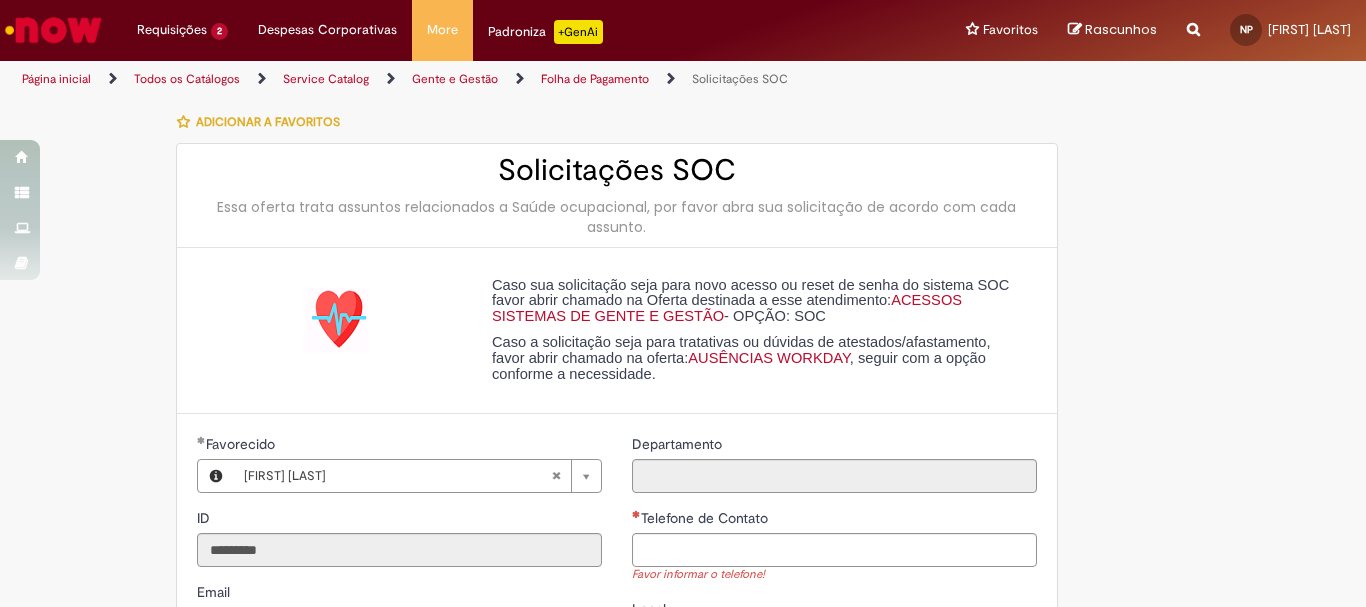 scroll, scrollTop: 100, scrollLeft: 0, axis: vertical 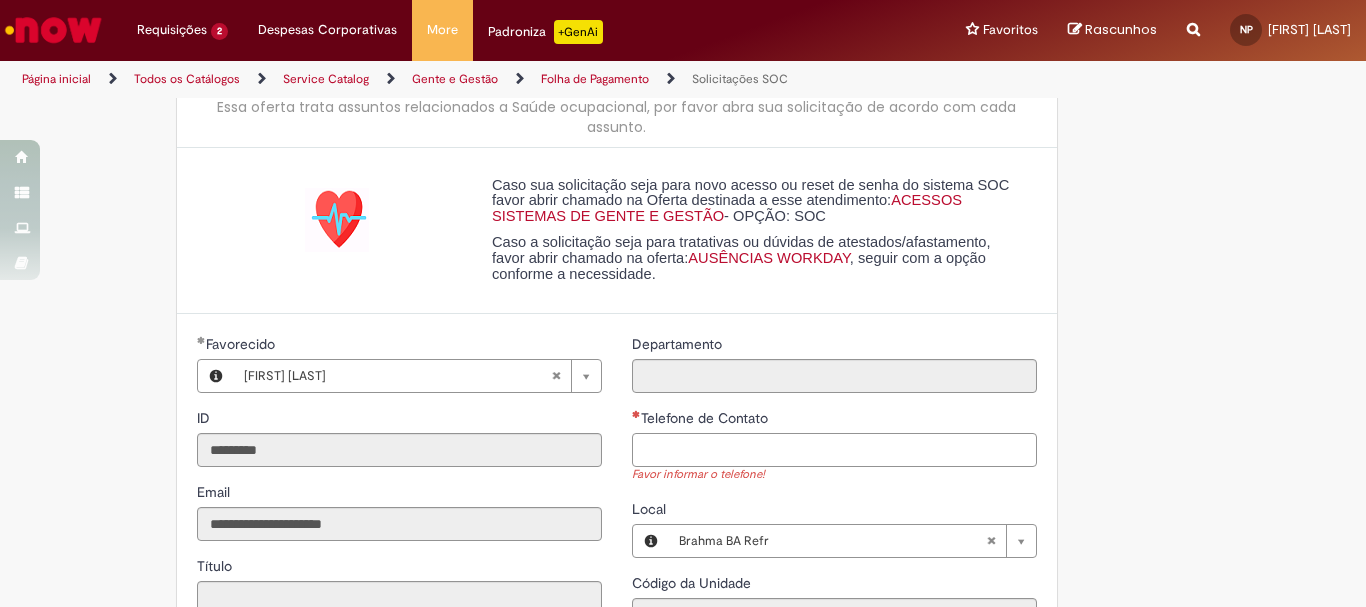 click on "Telefone de Contato" at bounding box center [834, 450] 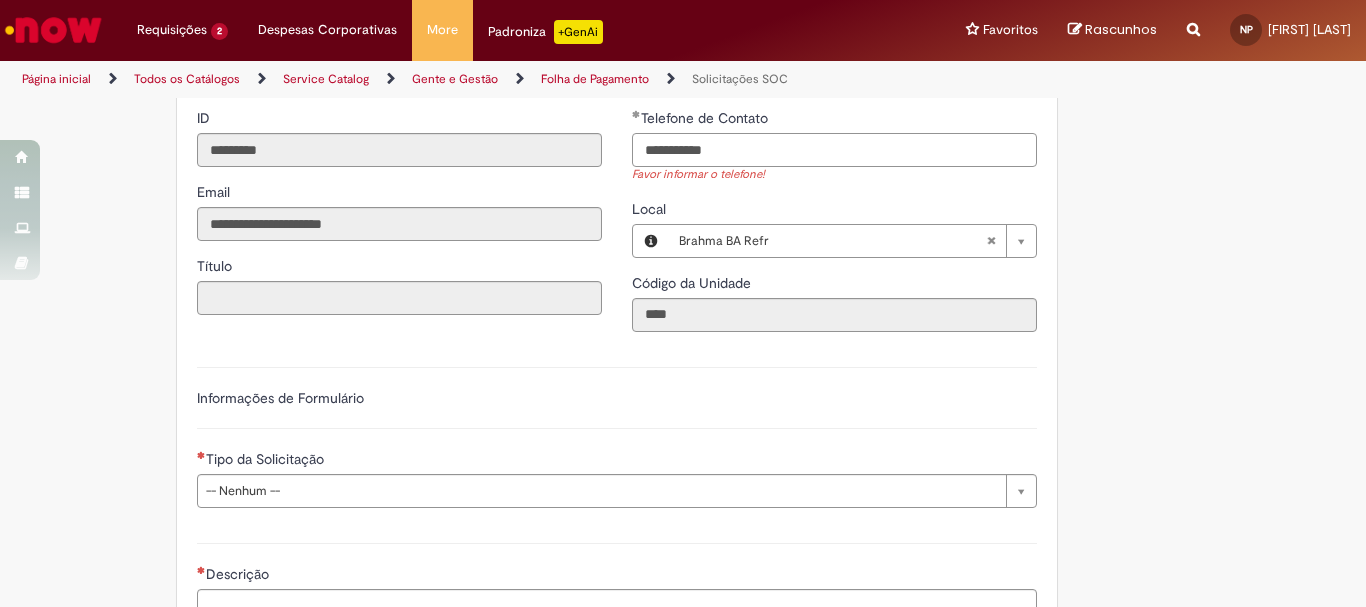 scroll, scrollTop: 600, scrollLeft: 0, axis: vertical 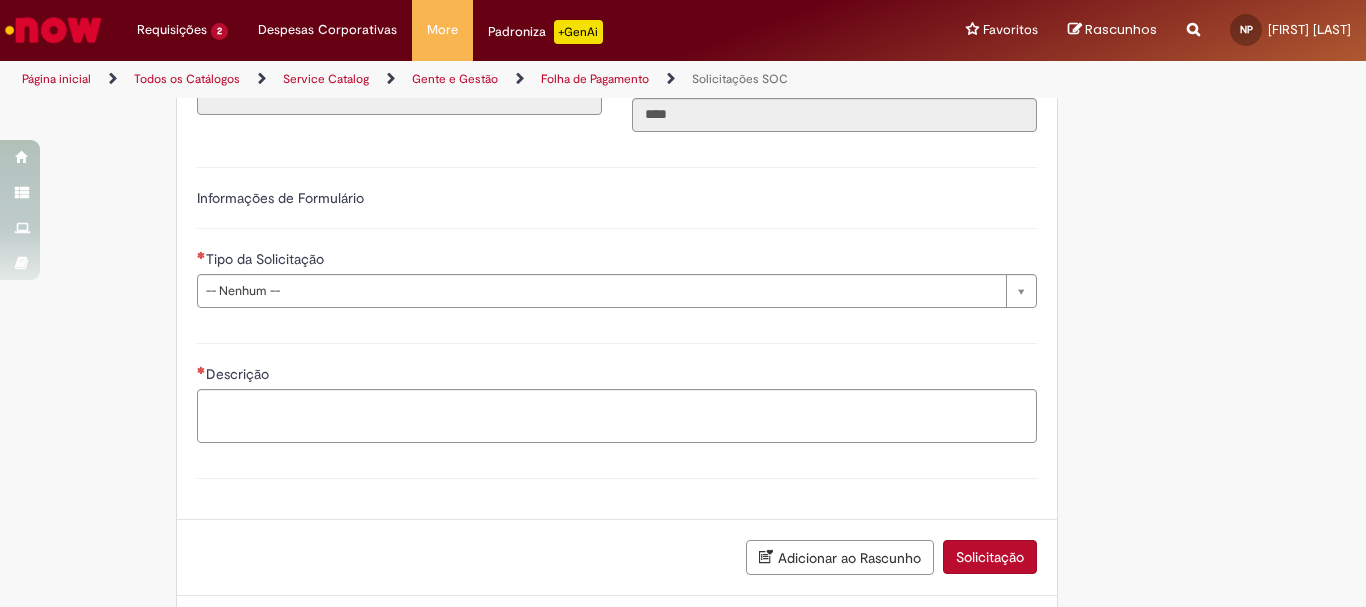 type on "**********" 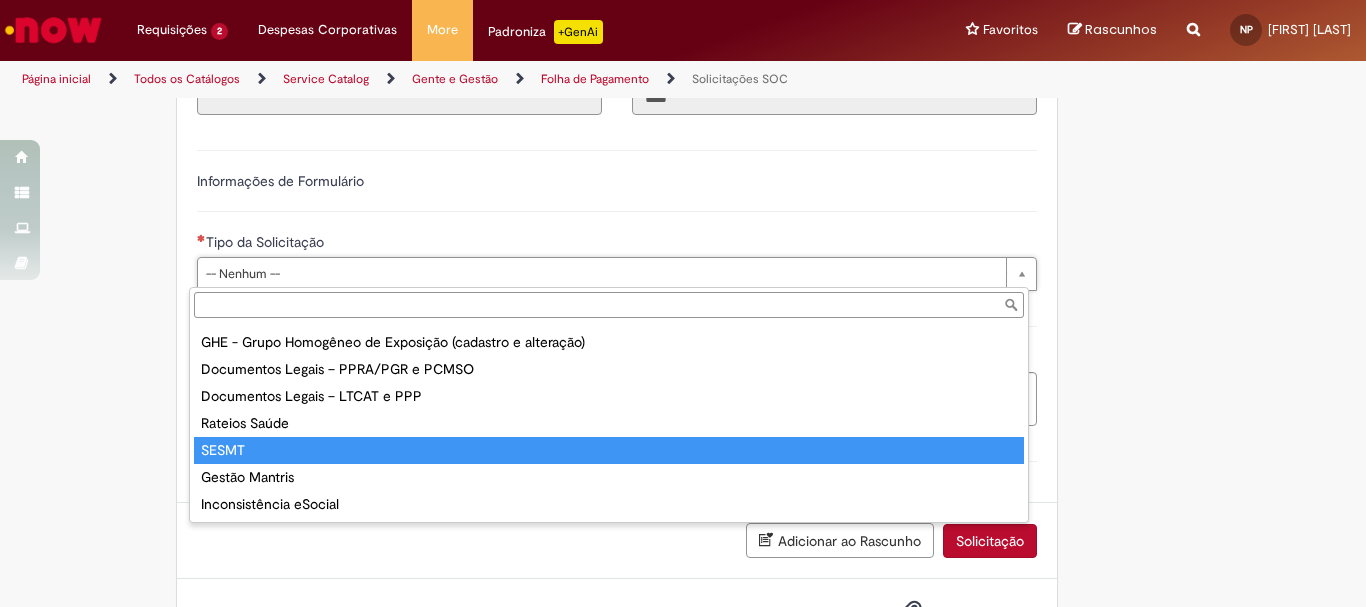 scroll, scrollTop: 0, scrollLeft: 0, axis: both 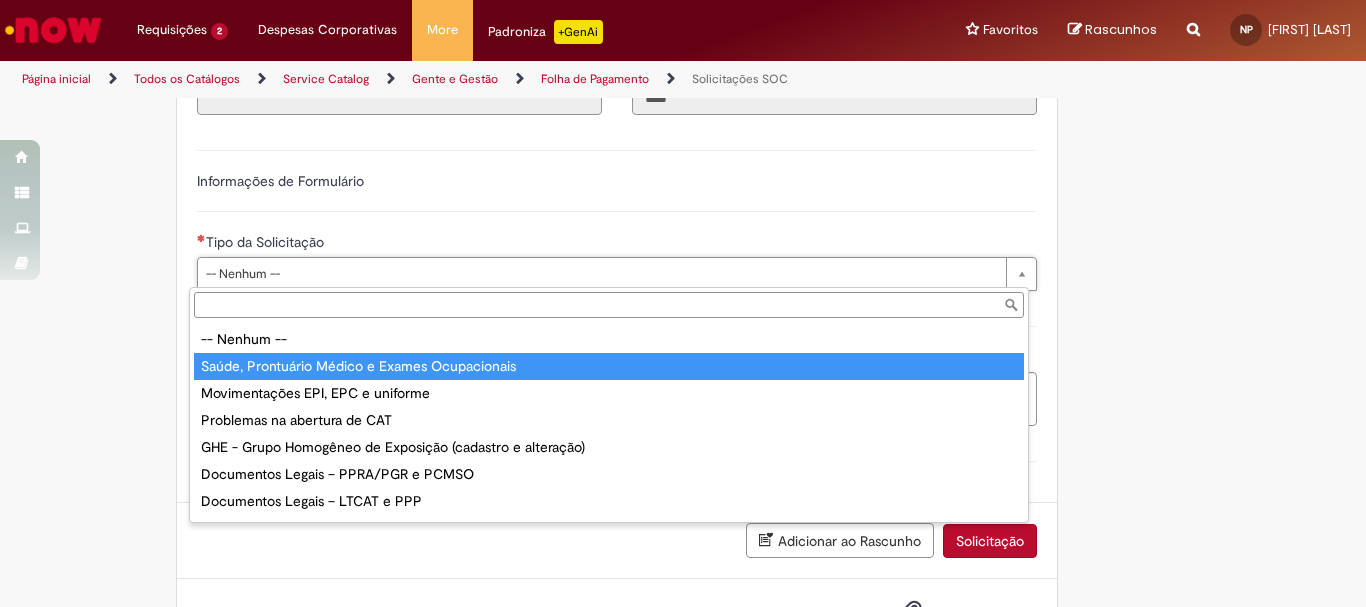 type on "**********" 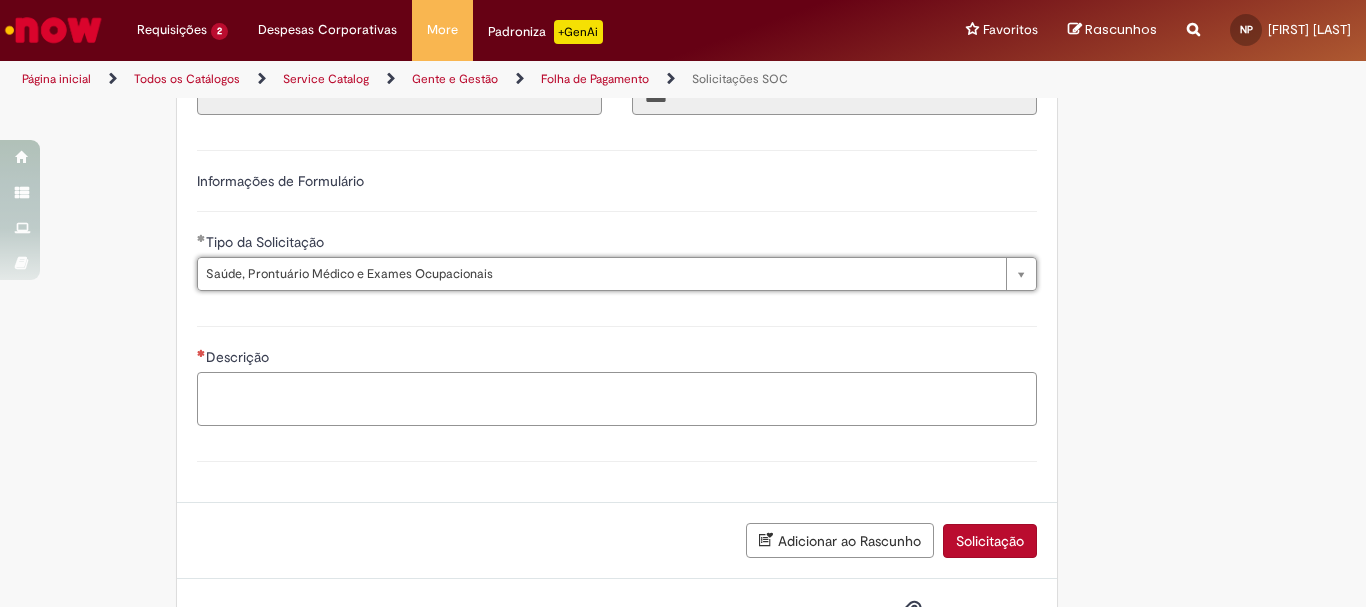 click on "Descrição" at bounding box center [617, 399] 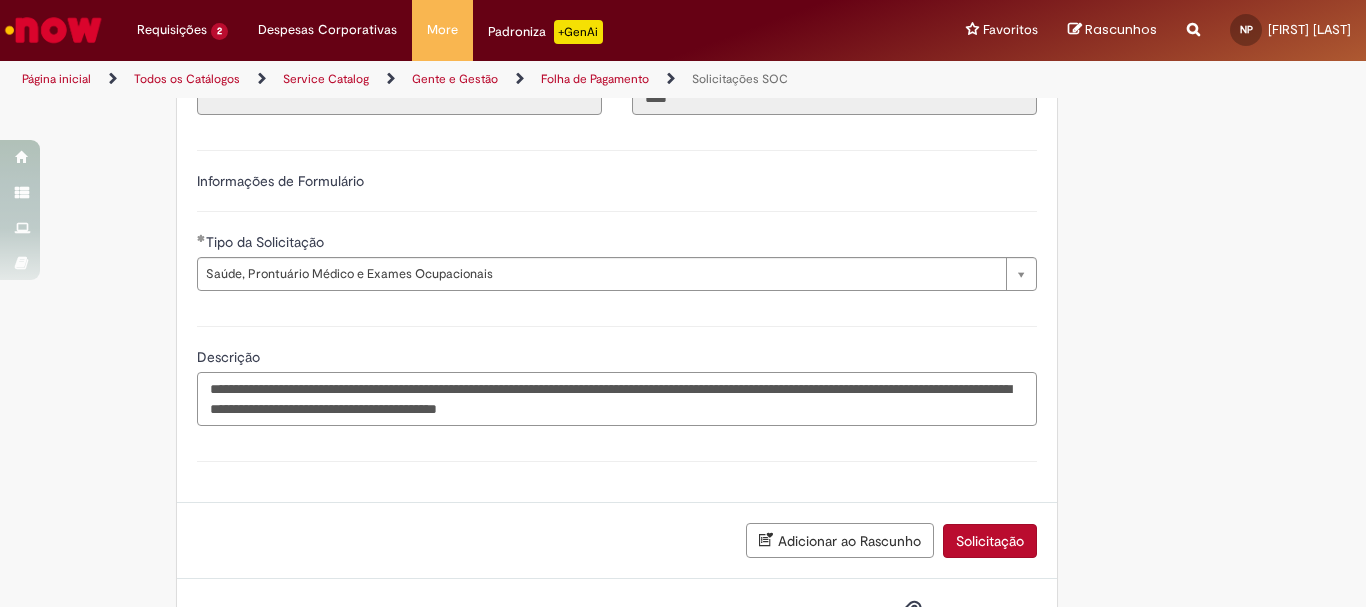 scroll, scrollTop: 681, scrollLeft: 0, axis: vertical 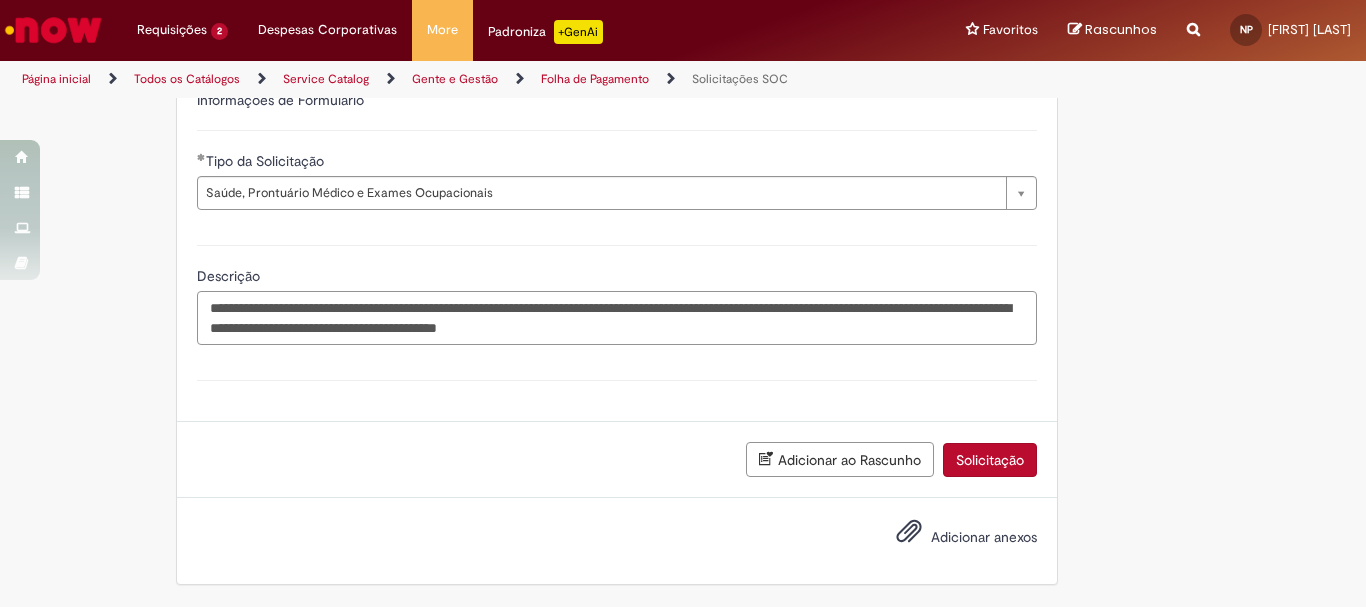 type on "**********" 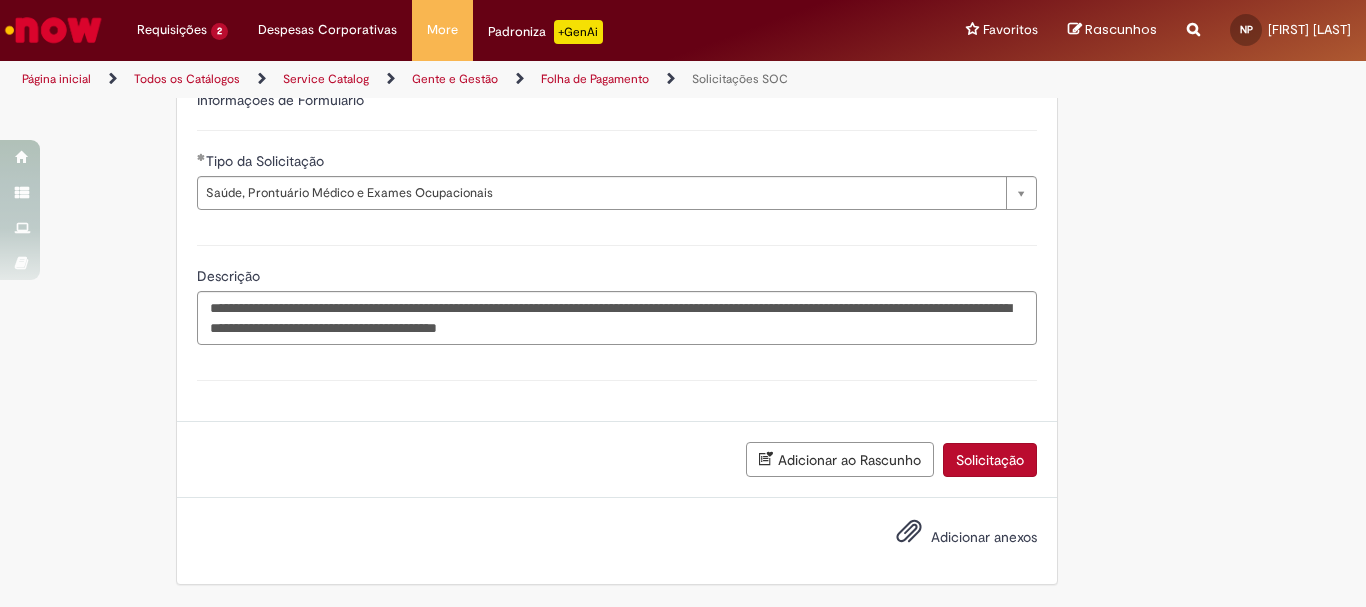 click on "Adicionar anexos" at bounding box center (952, 538) 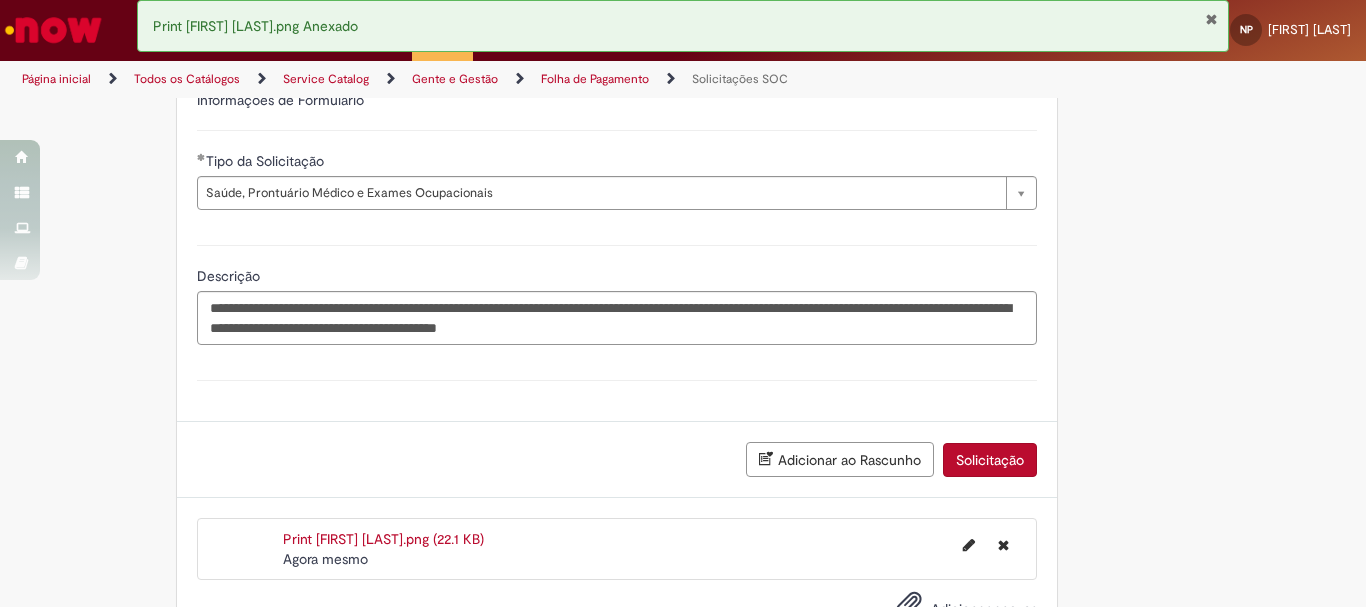 click on "Solicitação" at bounding box center [990, 460] 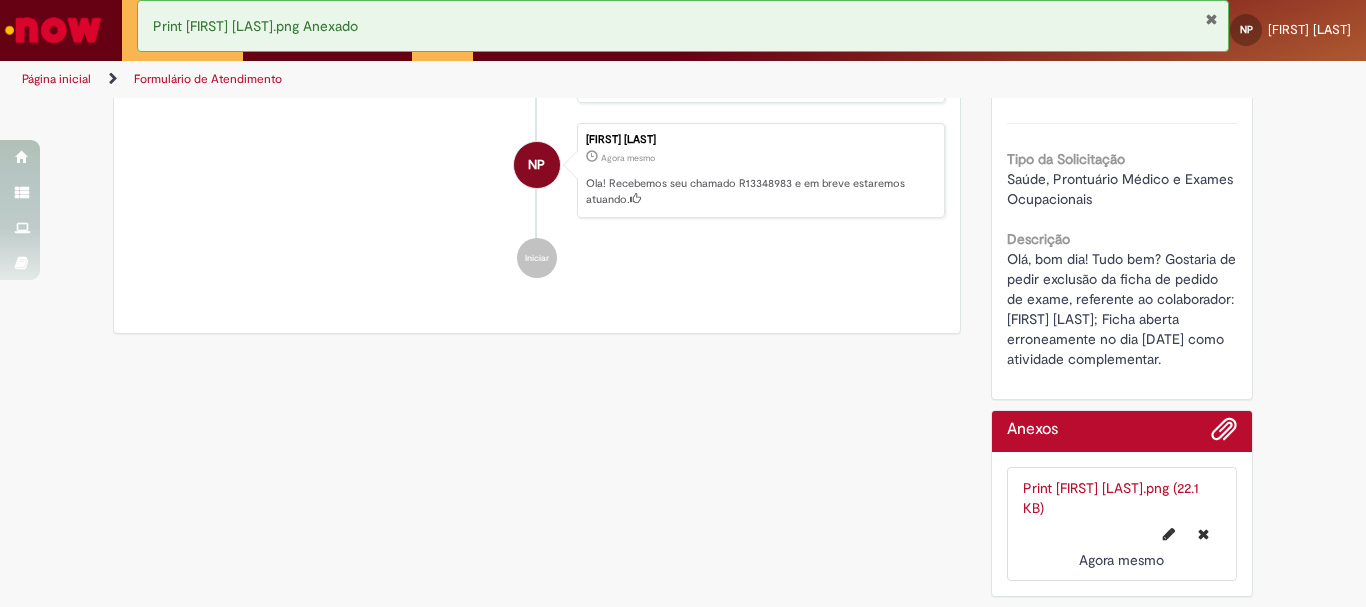 scroll, scrollTop: 0, scrollLeft: 0, axis: both 